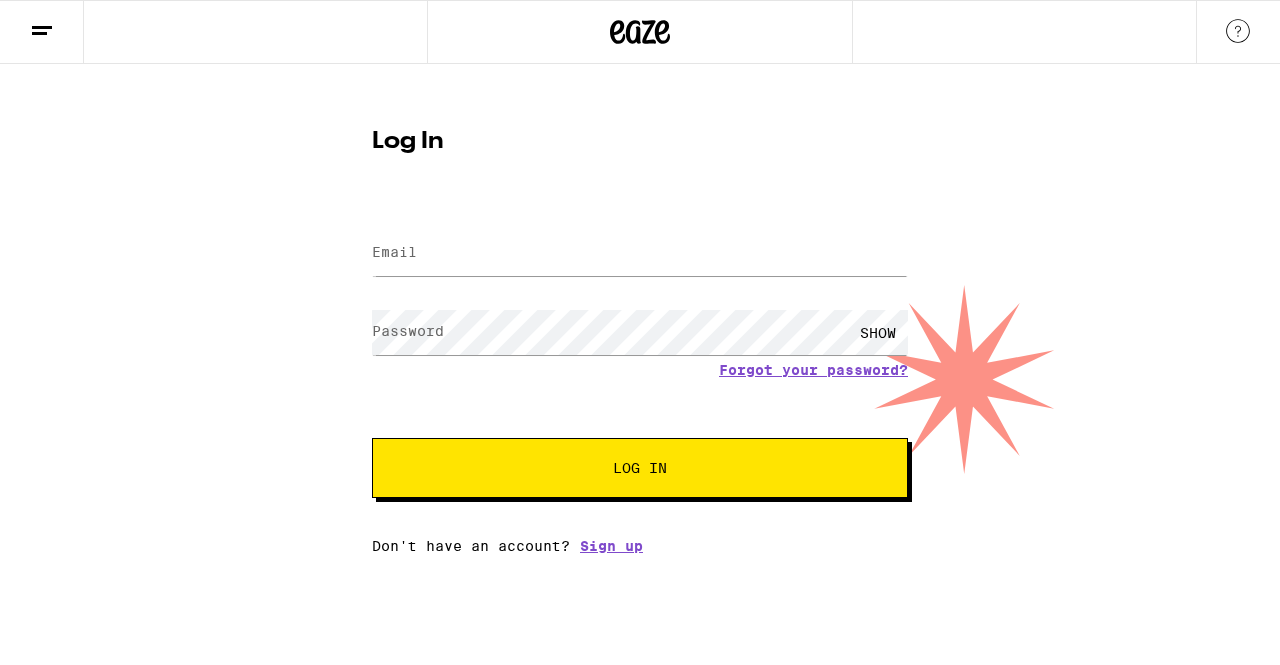 scroll, scrollTop: 0, scrollLeft: 0, axis: both 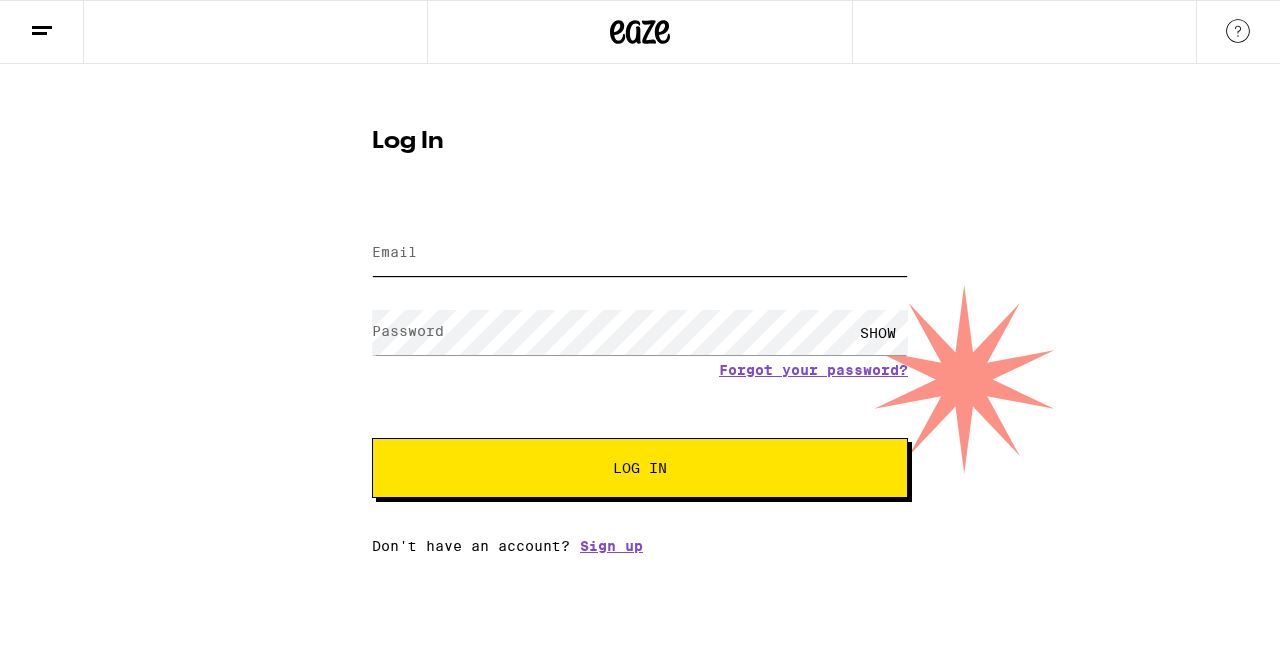 type on "widro.jeffrey@[example.com]" 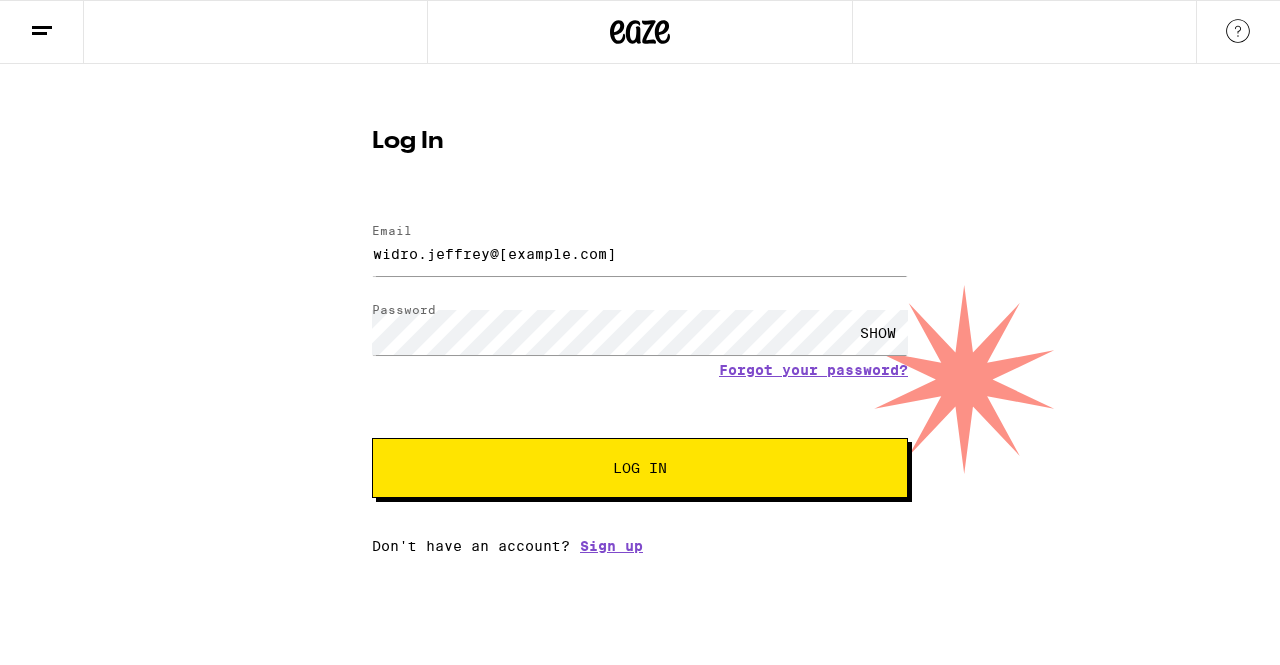 click on "Log In" at bounding box center (640, 468) 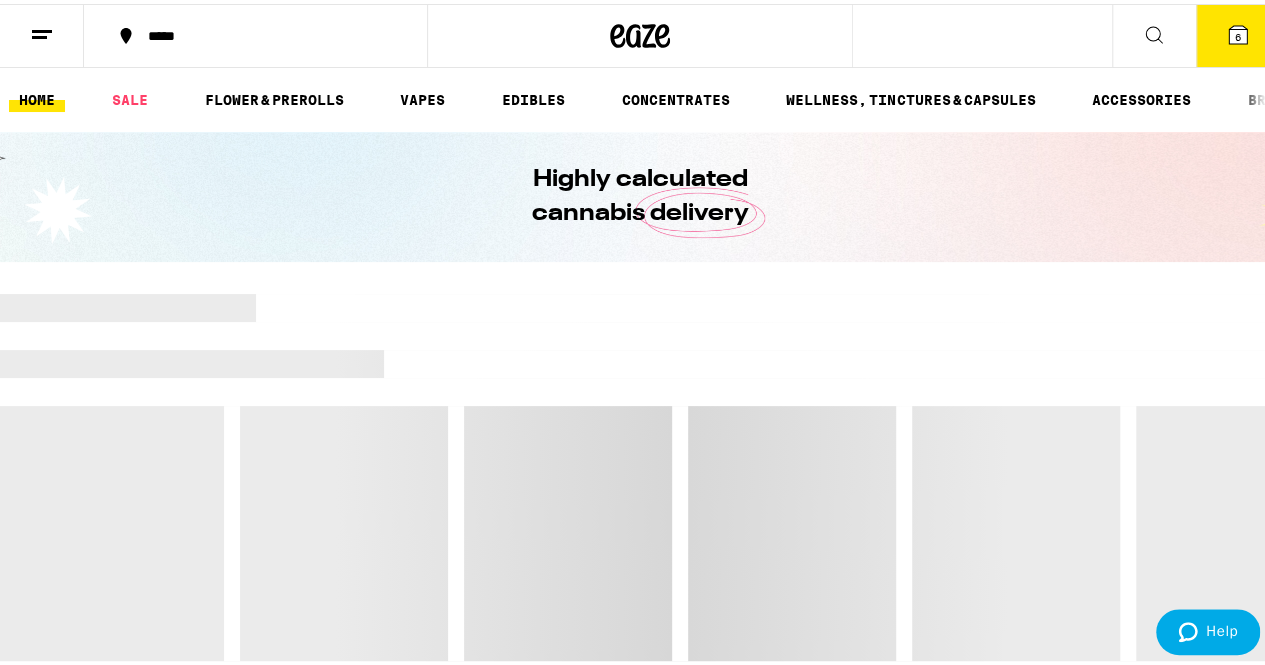 scroll, scrollTop: 0, scrollLeft: 0, axis: both 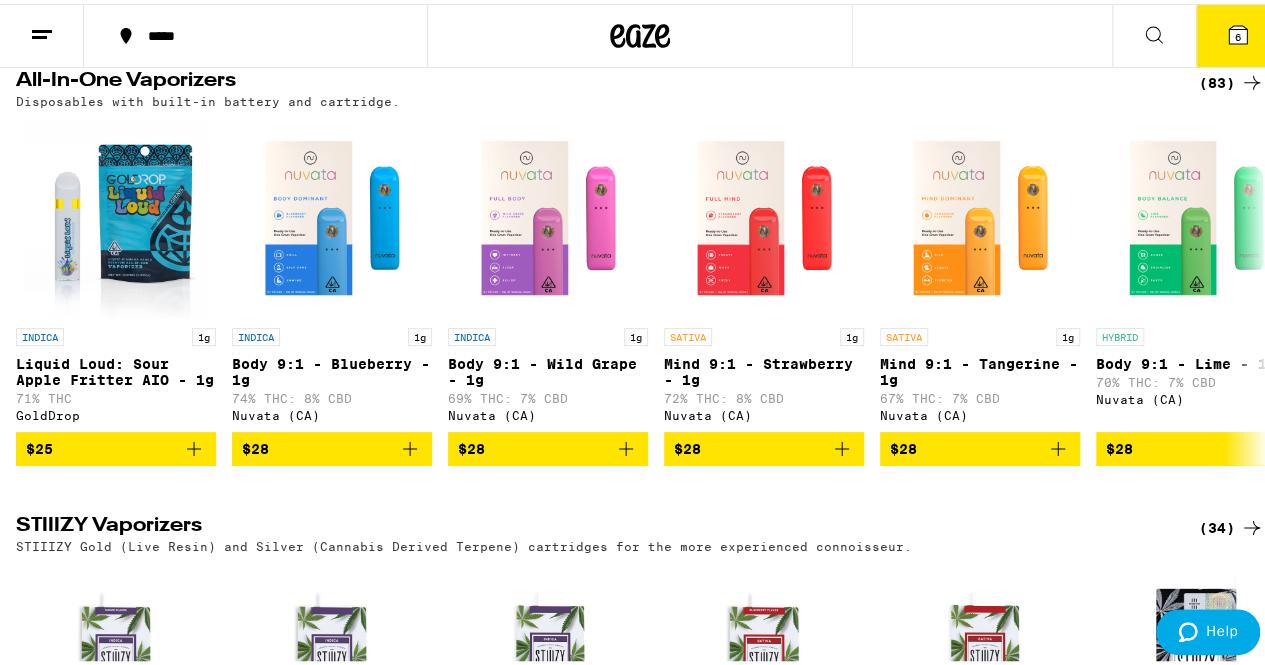 click on "(83)" at bounding box center [1231, 79] 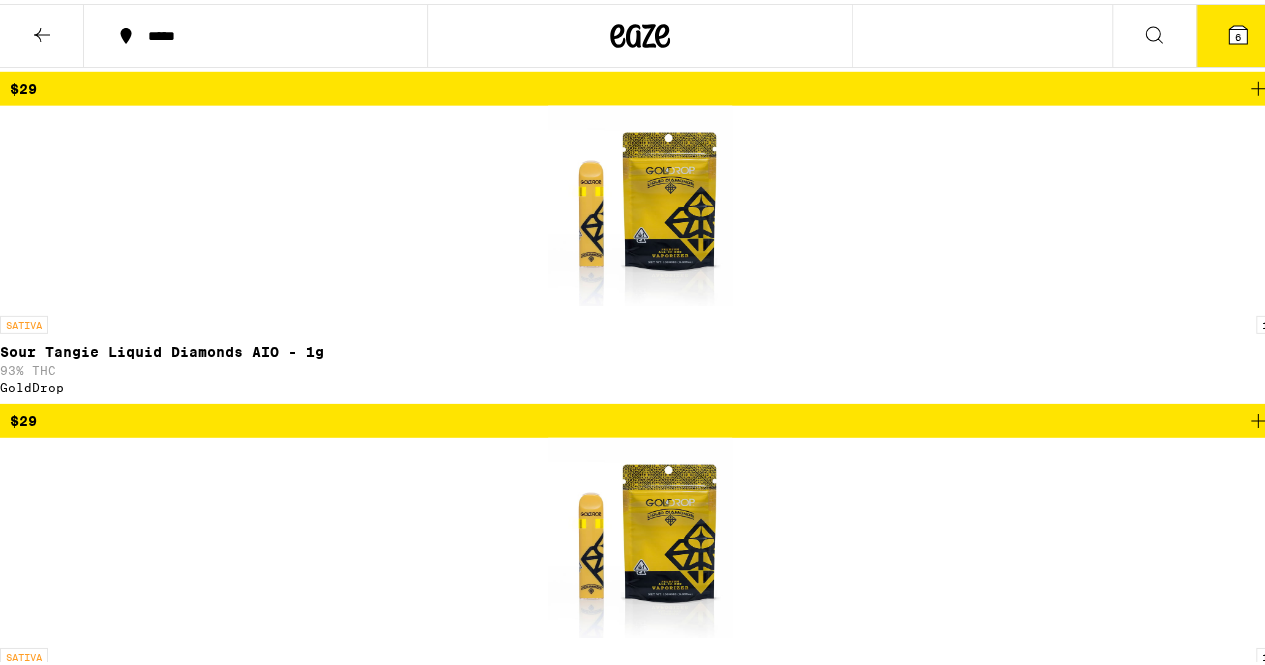 scroll, scrollTop: 0, scrollLeft: 0, axis: both 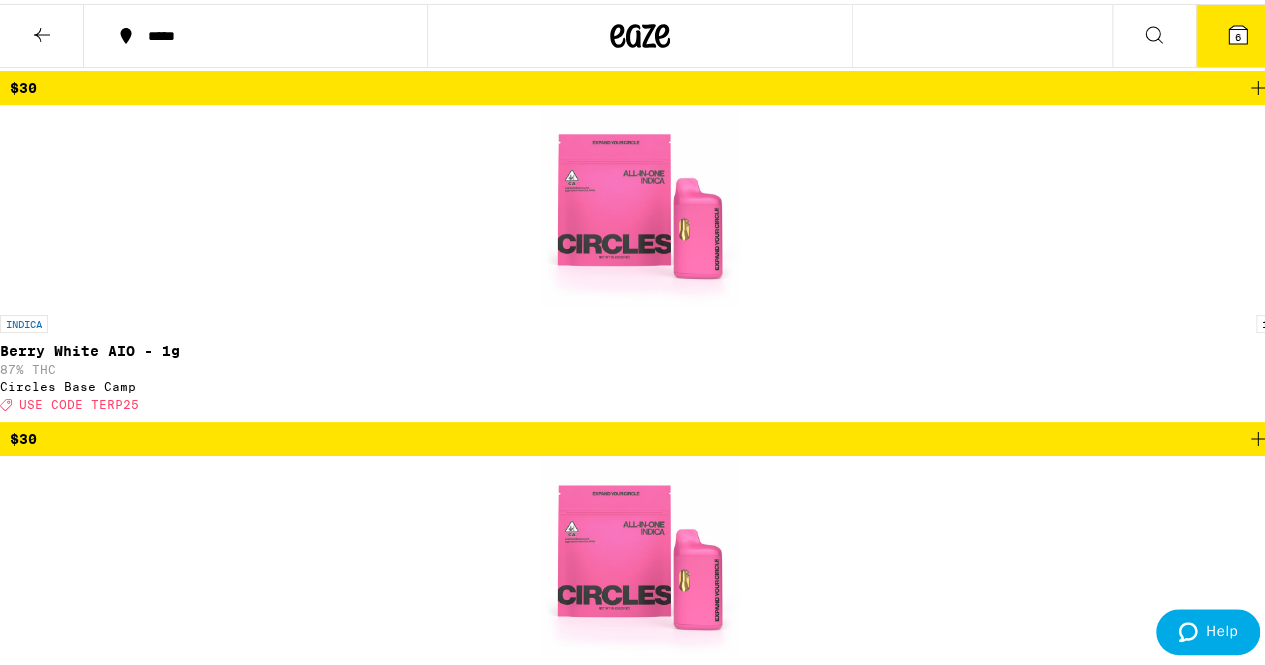 click on "$40" at bounding box center [640, 20333] 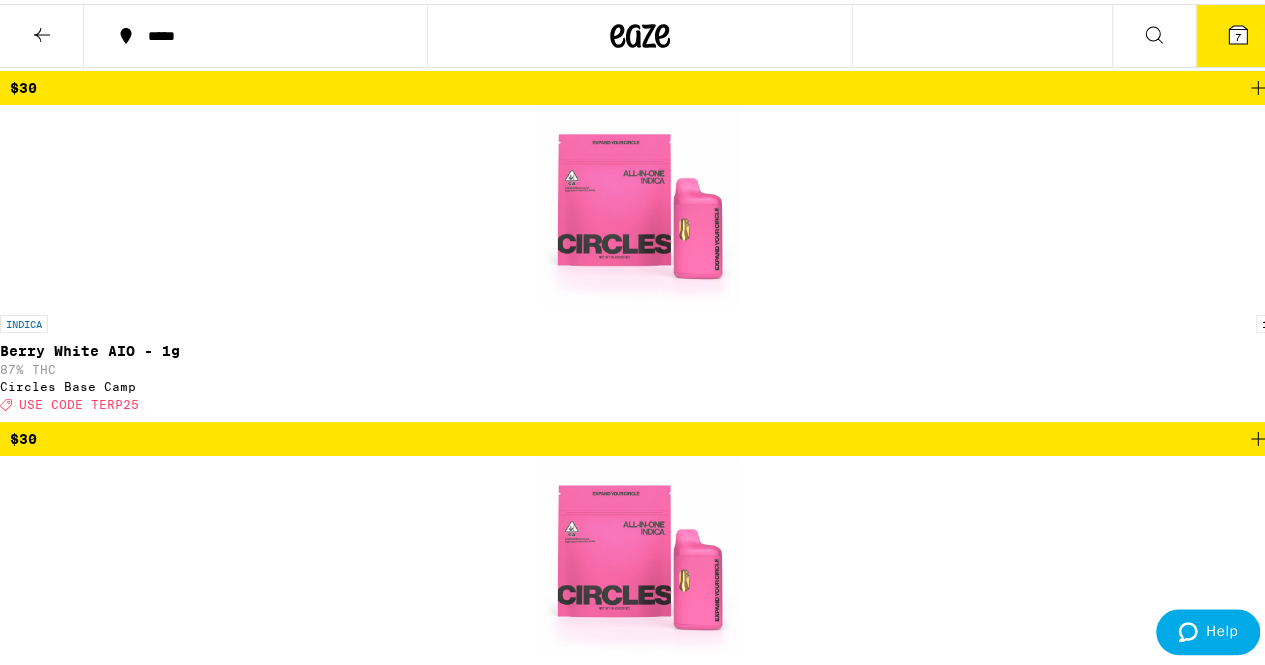 click on "7" at bounding box center [1238, 32] 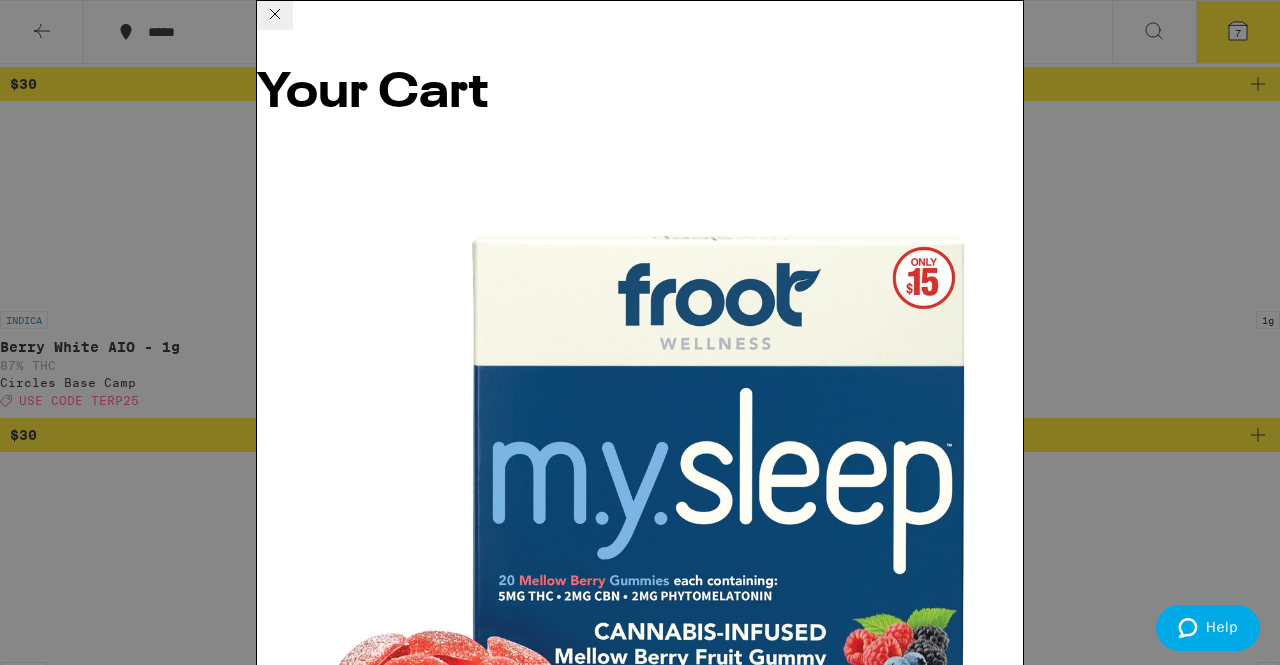 click at bounding box center (275, 14) 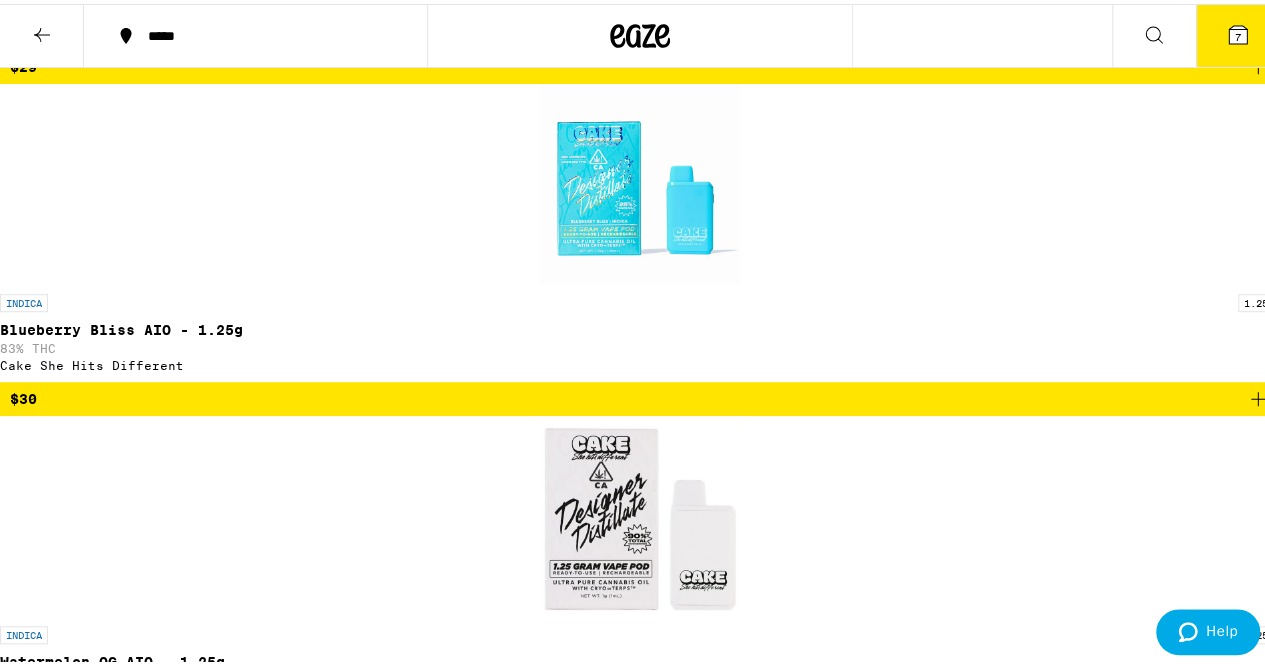 scroll, scrollTop: 1969, scrollLeft: 0, axis: vertical 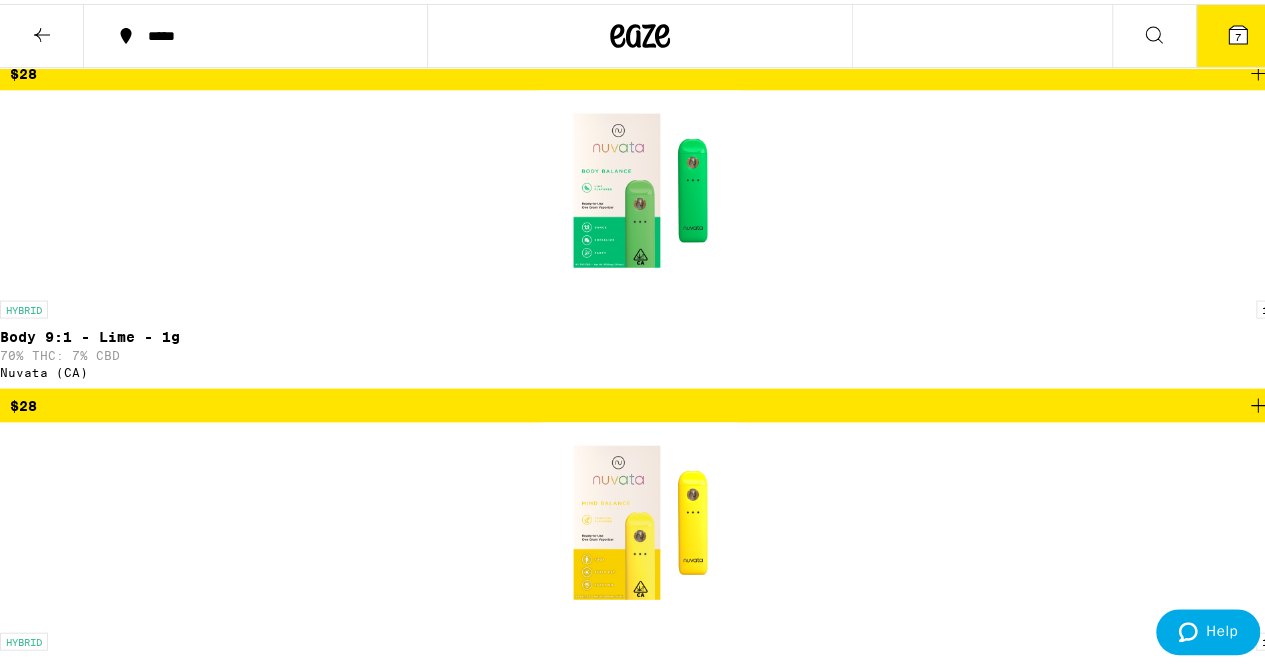 click at bounding box center [42, 31] 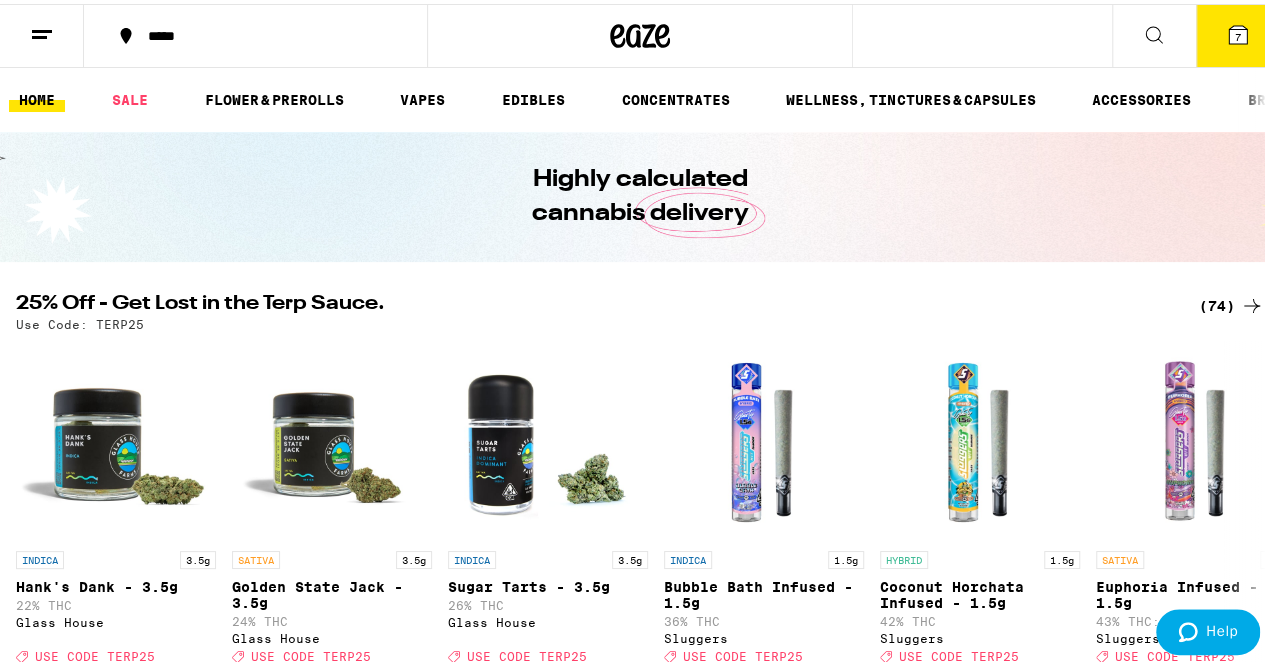 scroll, scrollTop: 2479, scrollLeft: 0, axis: vertical 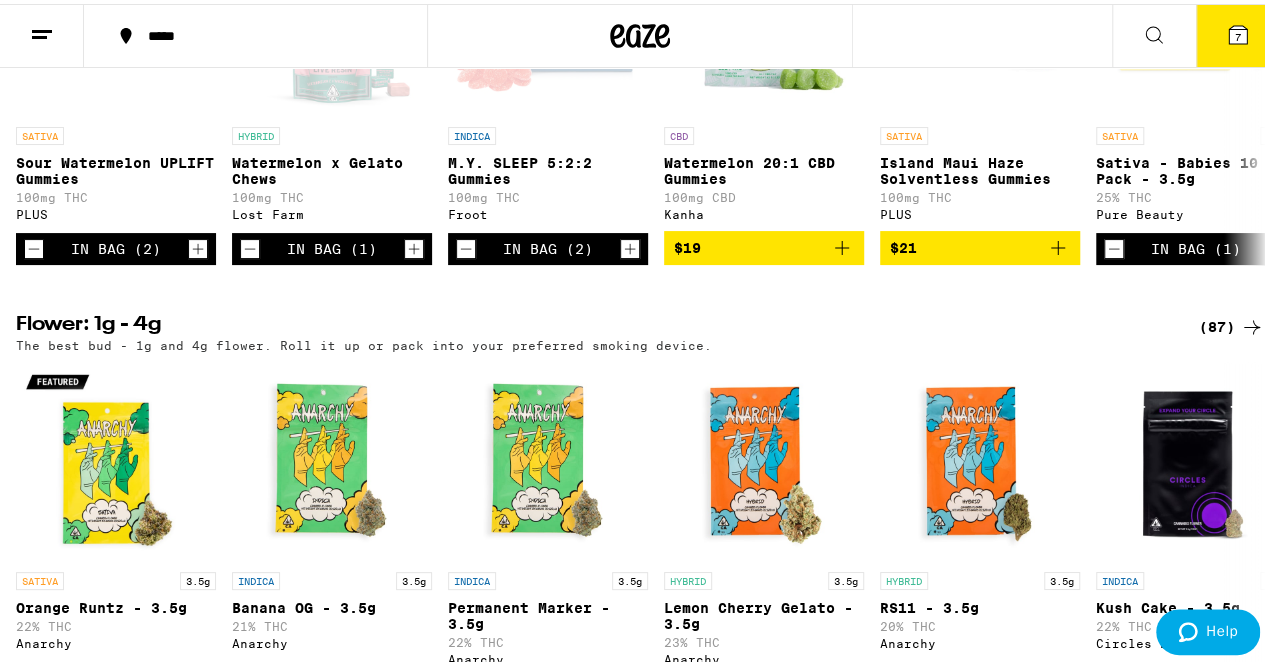 click on "(87)" at bounding box center [1231, 323] 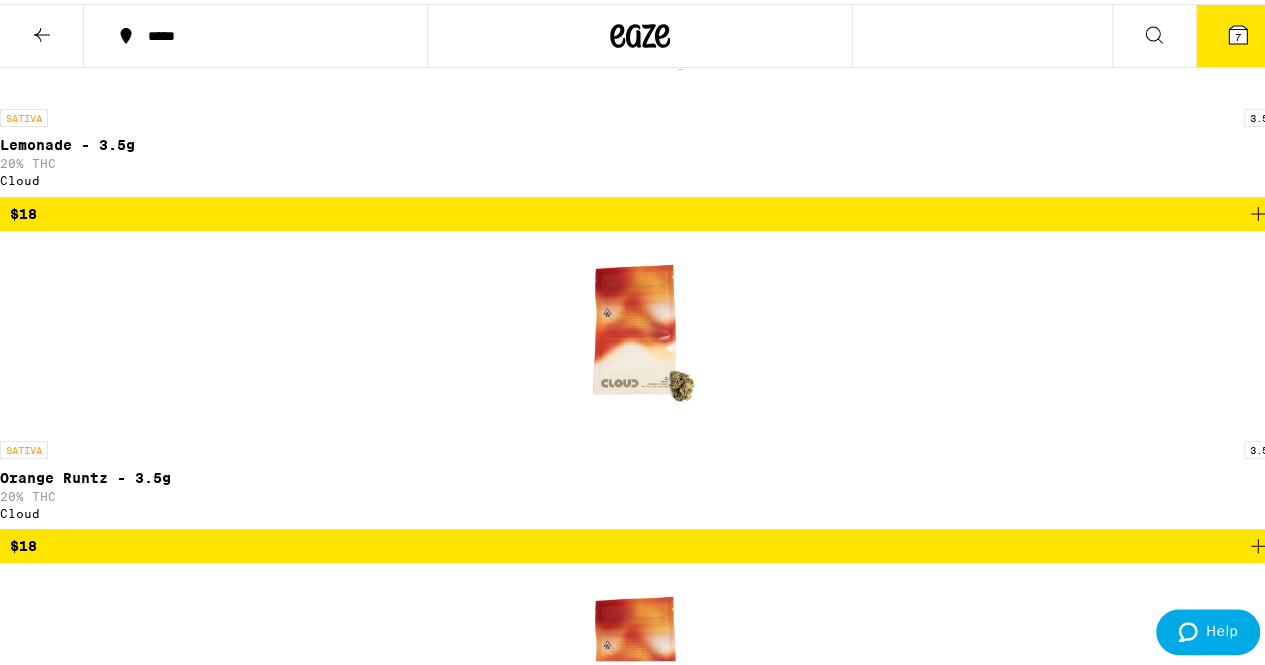scroll, scrollTop: 7904, scrollLeft: 0, axis: vertical 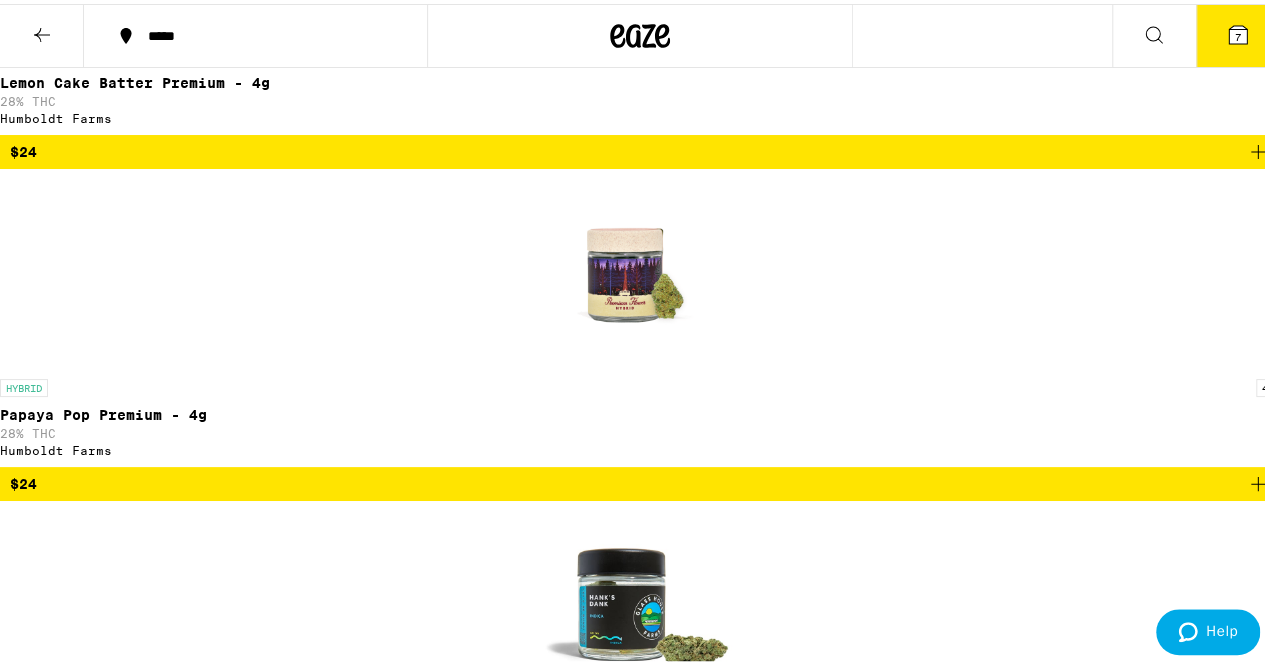click on "$60" at bounding box center [640, 21469] 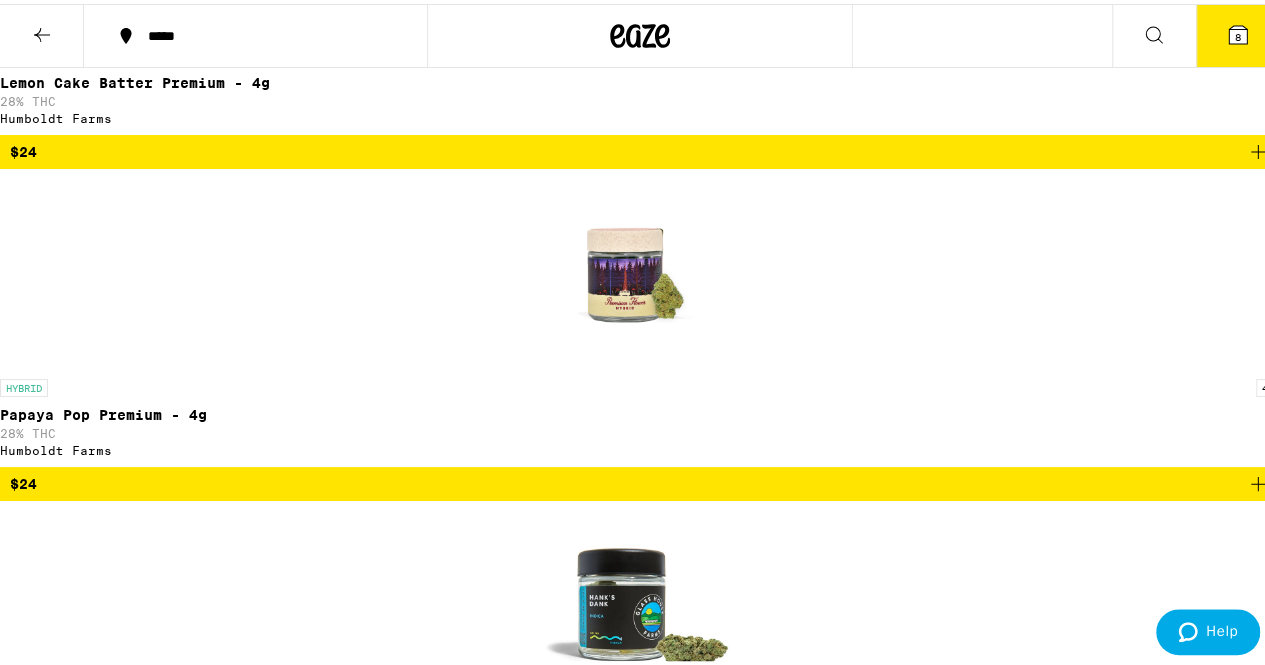click at bounding box center [641, 32] 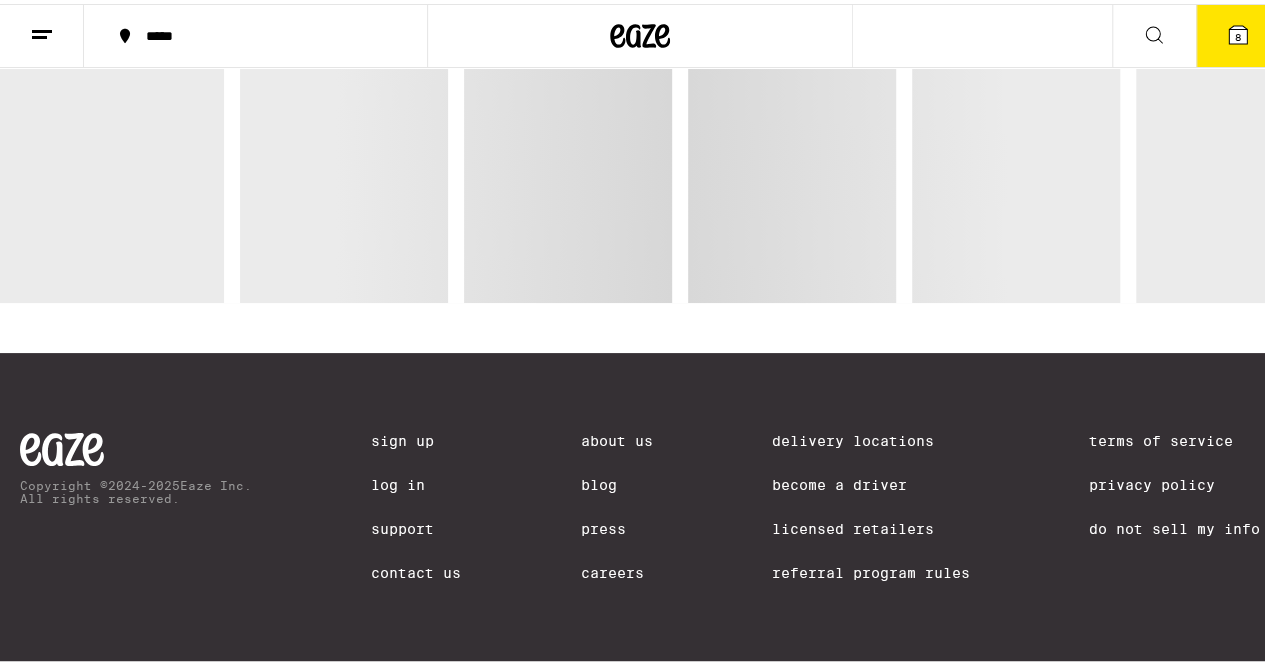 scroll, scrollTop: 0, scrollLeft: 0, axis: both 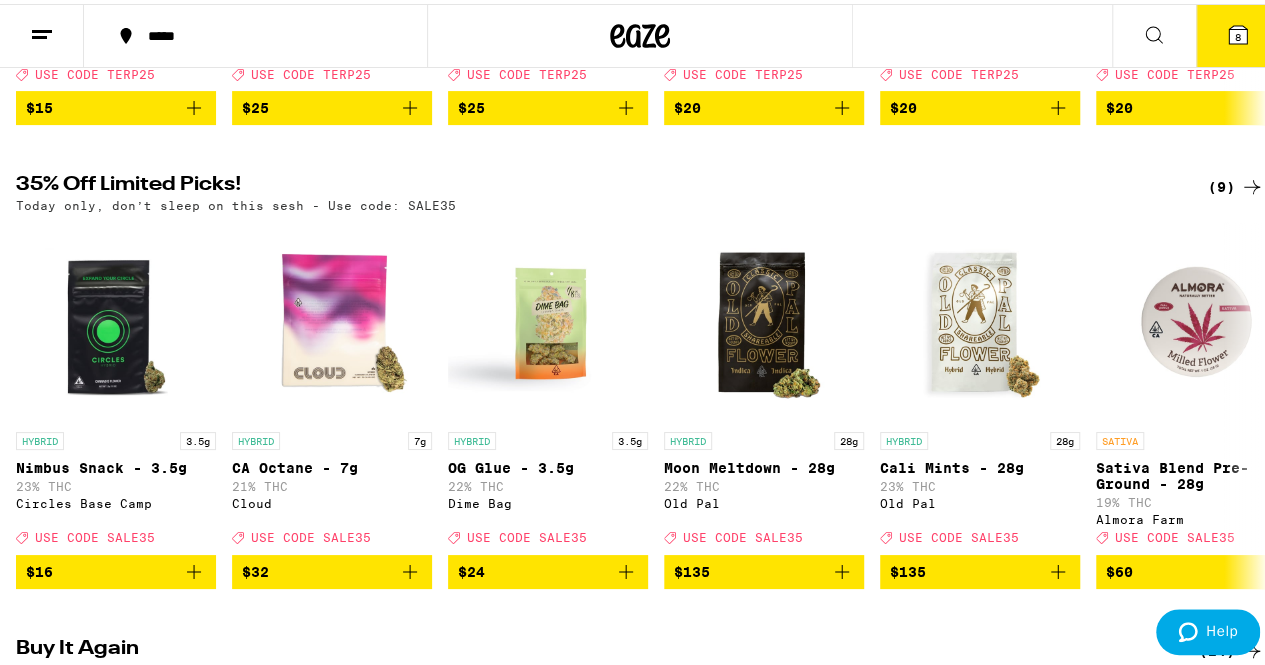click at bounding box center (1238, 31) 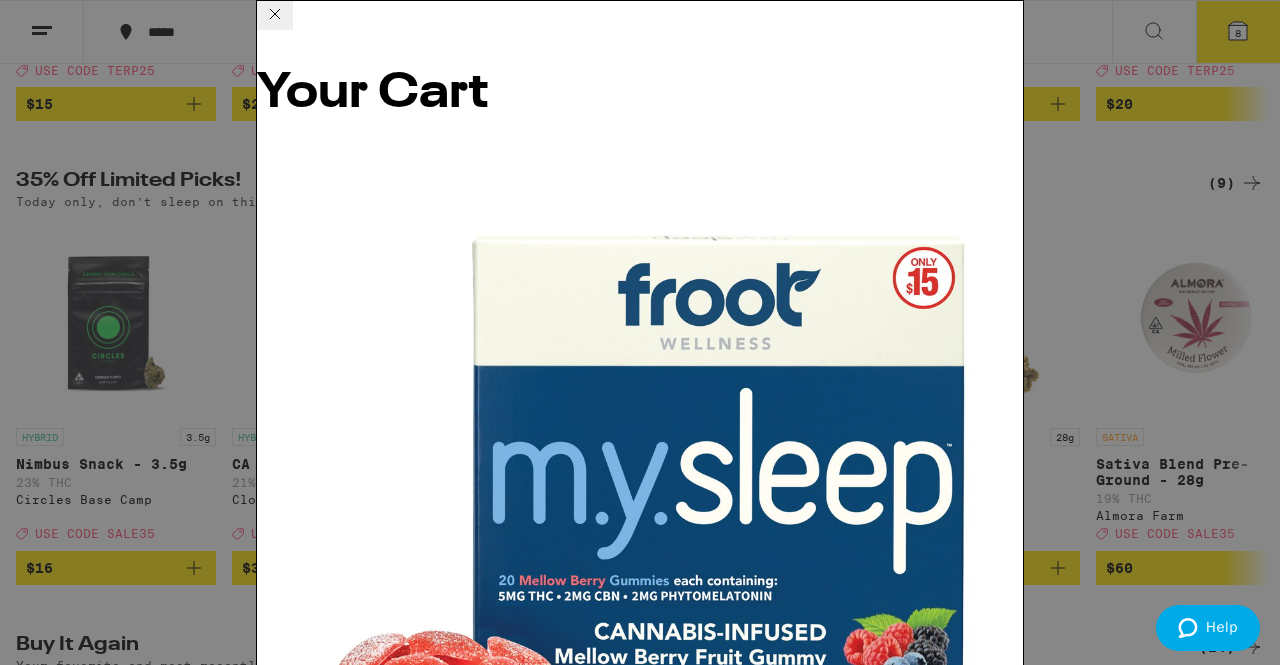 click on "Your Cart M.Y. SLEEP 5:2:2 Gummies Froot $15 2 Sour Watermelon UPLIFT Gummies PLUS $17 2 Watermelon x Gelato Chews Lost Farm $22 1 Sativa - Babies 10 Pack - 3.5g Pure Beauty $50 1 ASCND Cherry Truffle AIO - 0.5g Kurvana $40 1 Gold Cuts: Guava Gaslato - 3.5g Claybourne Co. $60 1 Loading ⚠️ The products in this order can expose you to chemicals including marijuana or cannabis smoke, which is known to the State of California to cause cancer and birth defects or other reproductive harm. For more information go to https:// www.P65Warnings.ca.gov" at bounding box center [640, 2826] 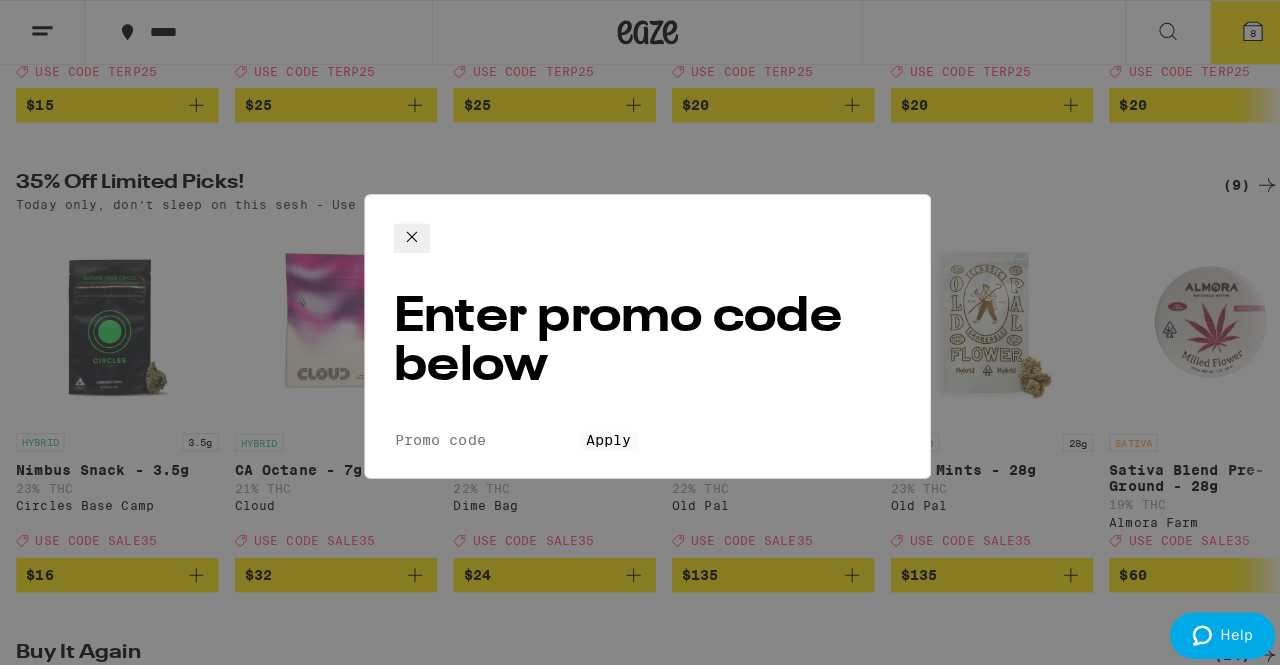 scroll, scrollTop: 0, scrollLeft: 0, axis: both 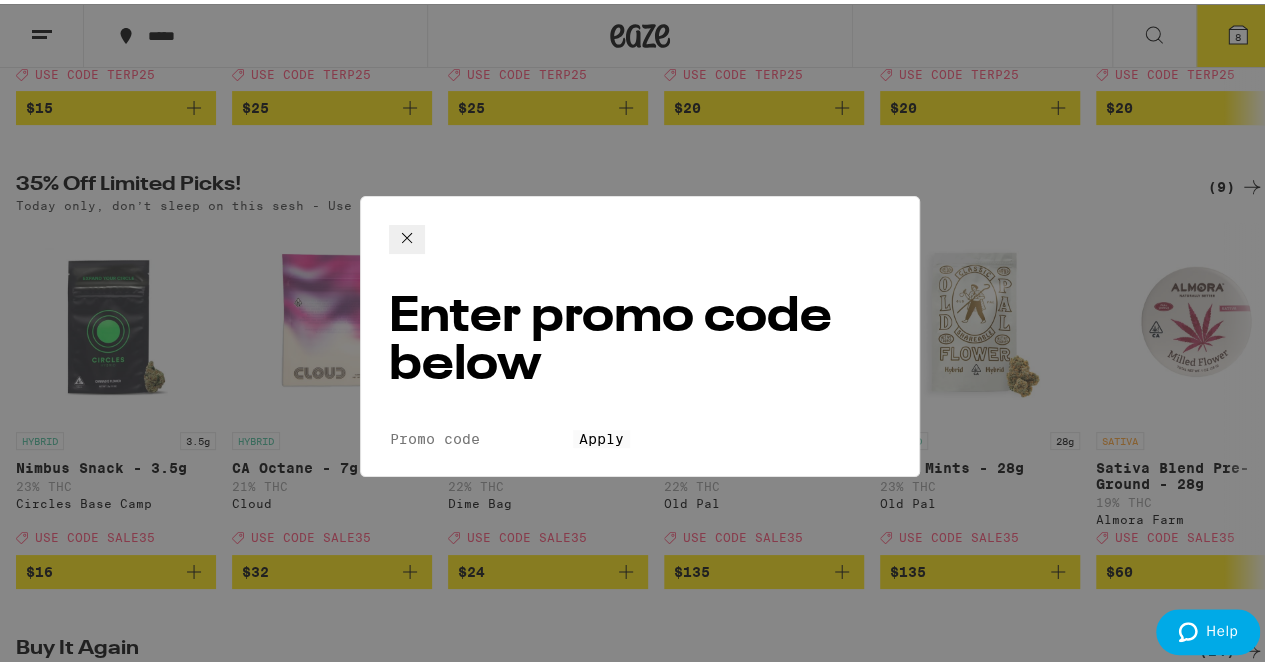click on "Promo Code" at bounding box center [481, 435] 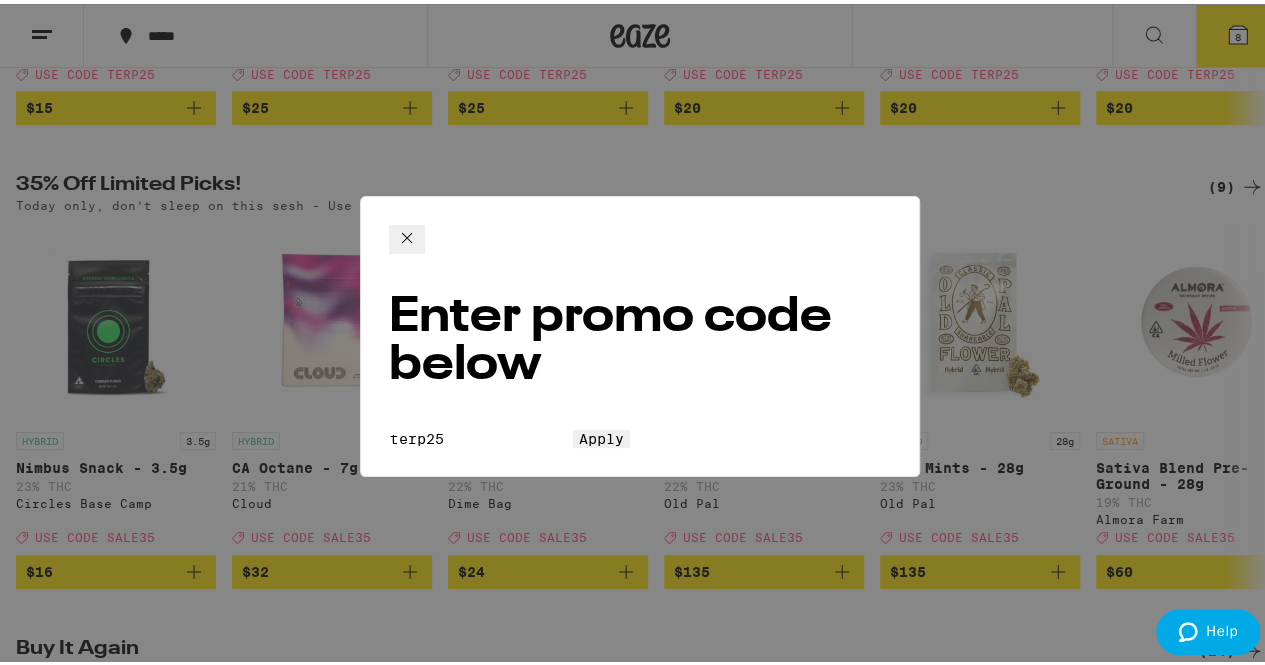 type on "terp25" 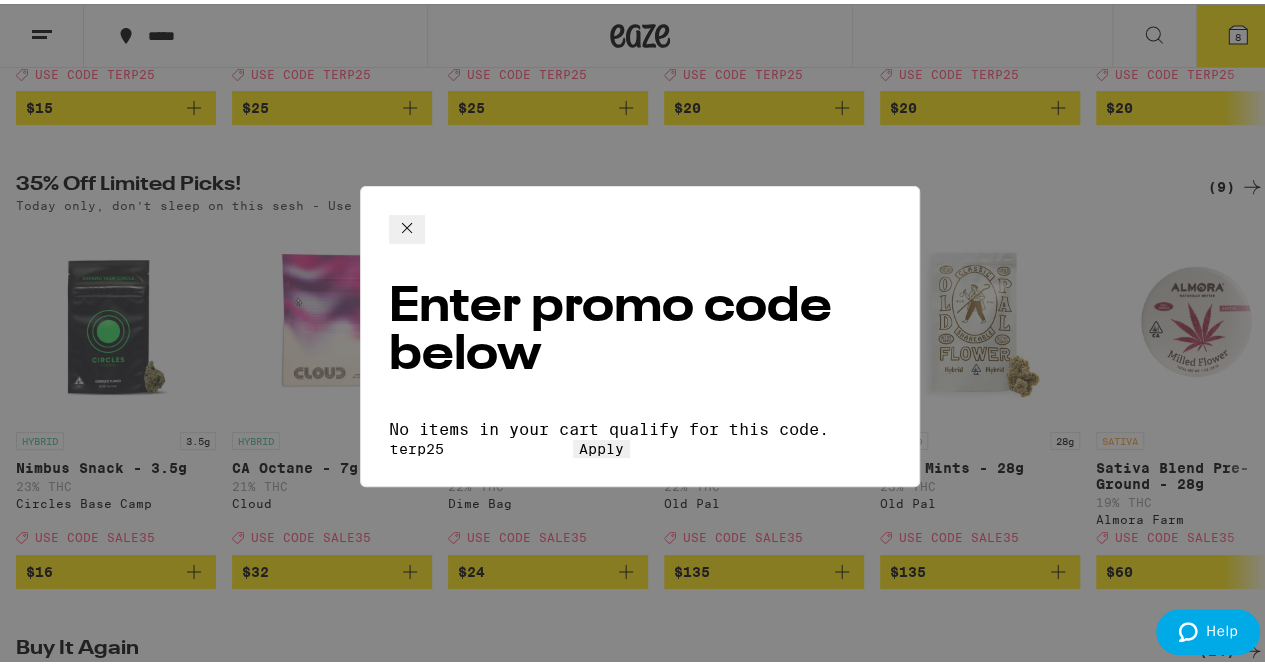 click at bounding box center (407, 224) 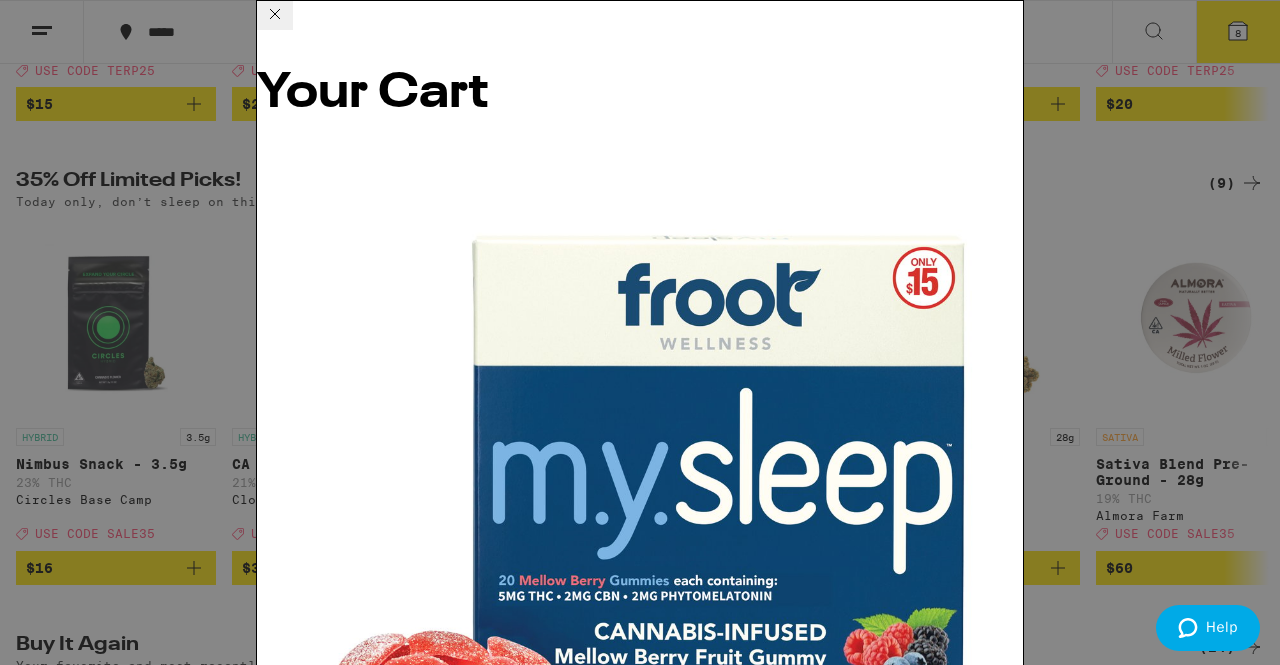 scroll, scrollTop: 0, scrollLeft: 0, axis: both 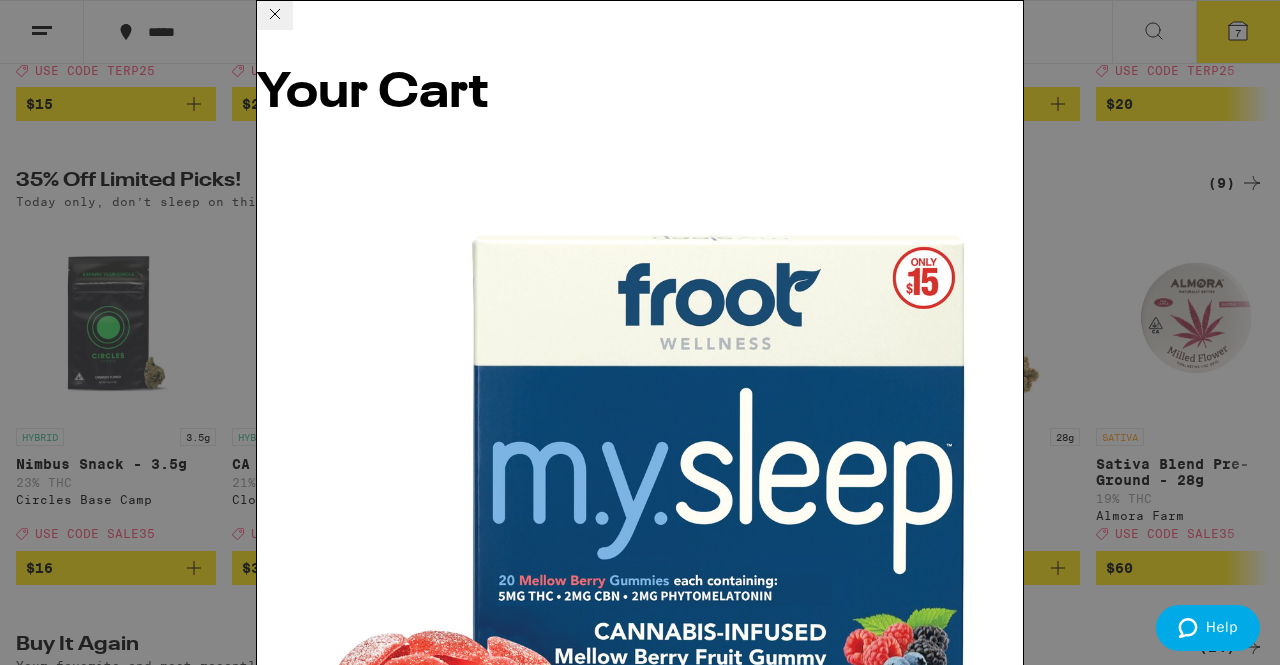 click at bounding box center (267, 949) 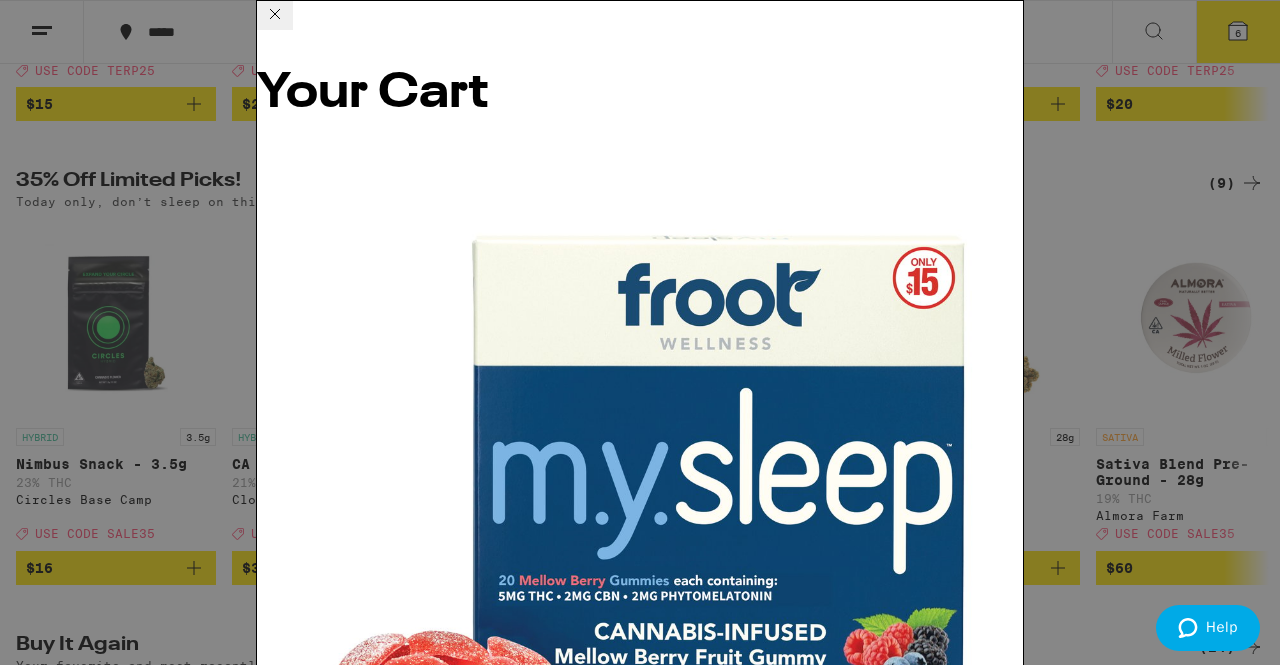 scroll, scrollTop: 0, scrollLeft: 0, axis: both 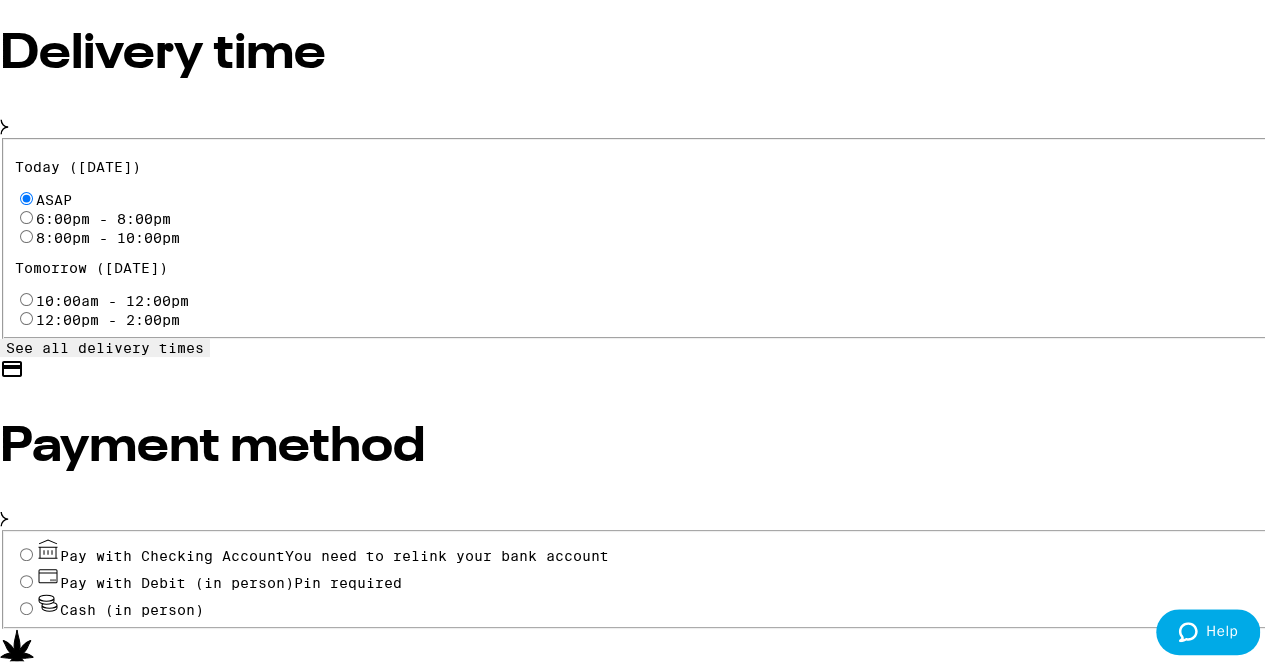 click on "Pay with Debit (in person)" at bounding box center (177, 579) 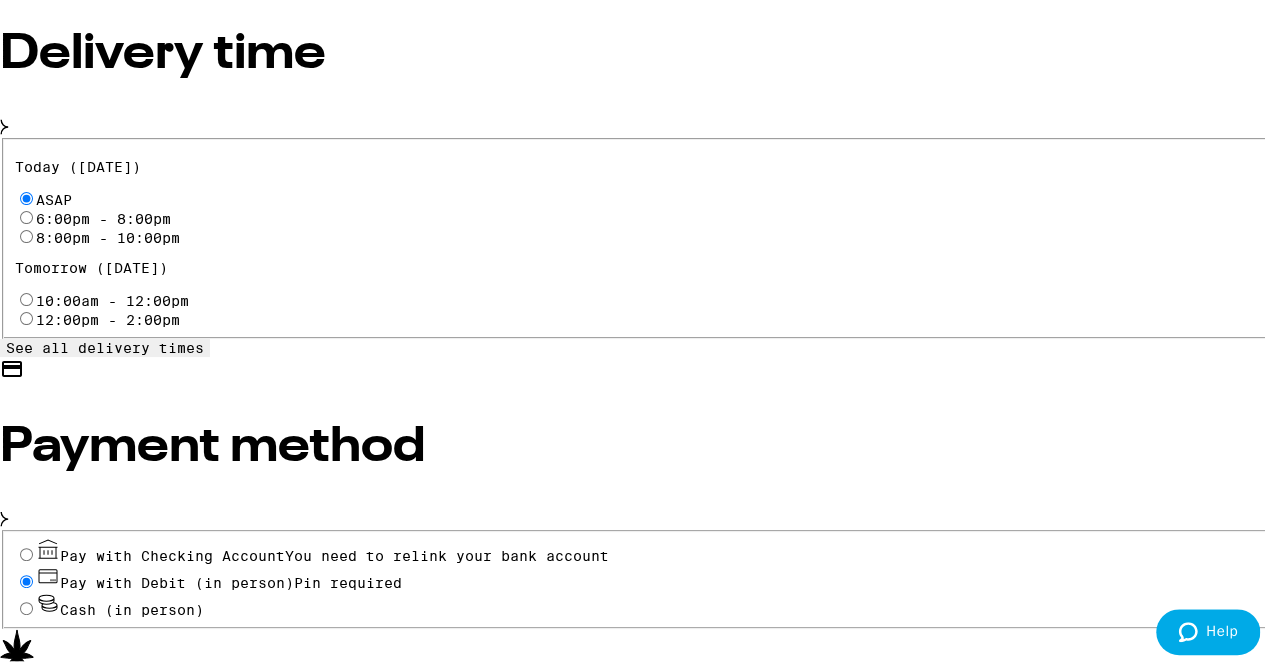 radio on "true" 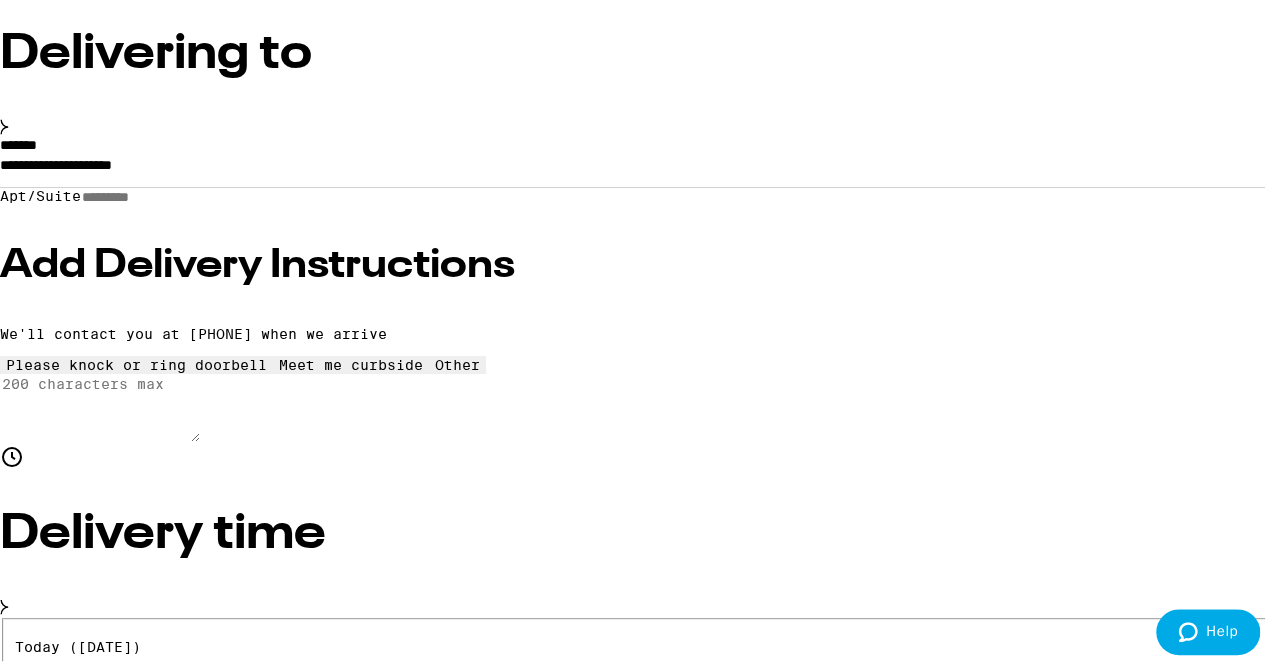 scroll, scrollTop: 273, scrollLeft: 0, axis: vertical 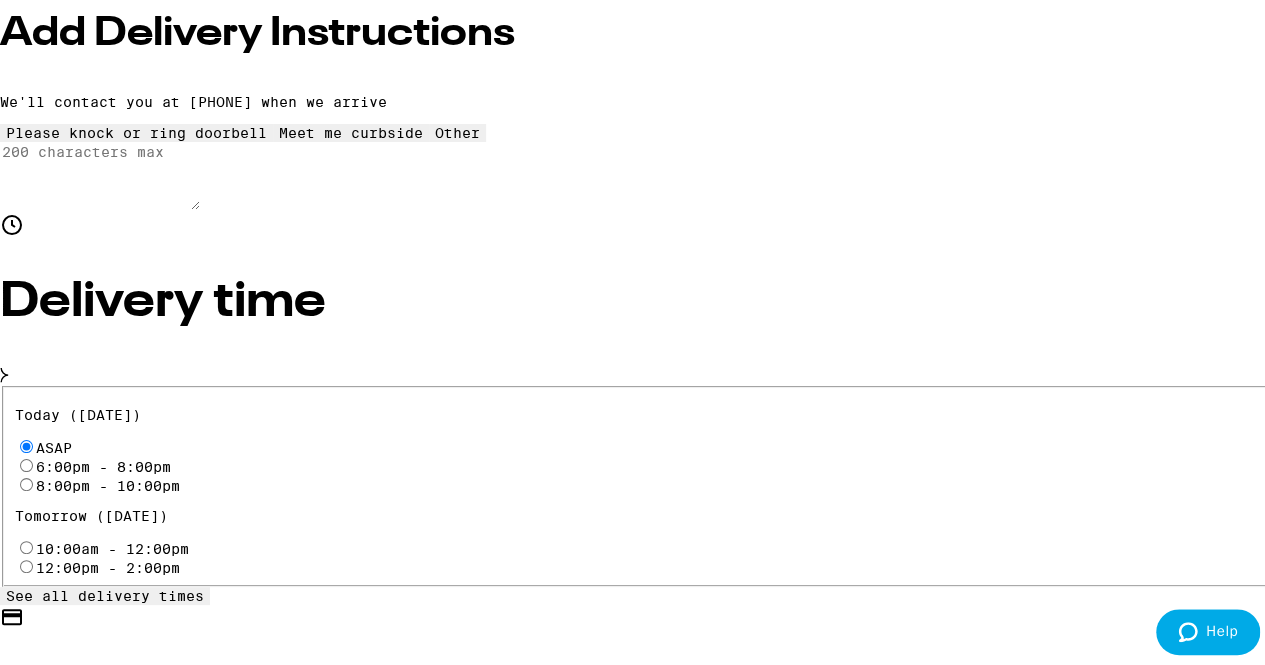 drag, startPoint x: 1226, startPoint y: 343, endPoint x: 1228, endPoint y: 440, distance: 97.020615 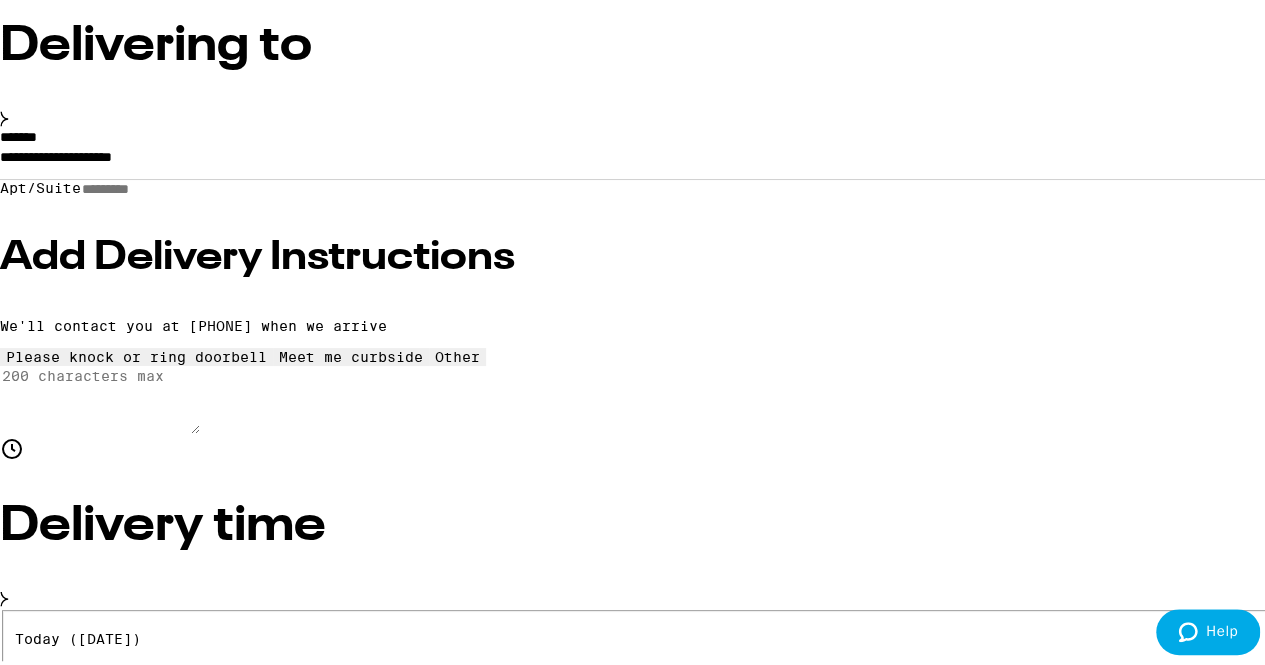 scroll, scrollTop: 150, scrollLeft: 0, axis: vertical 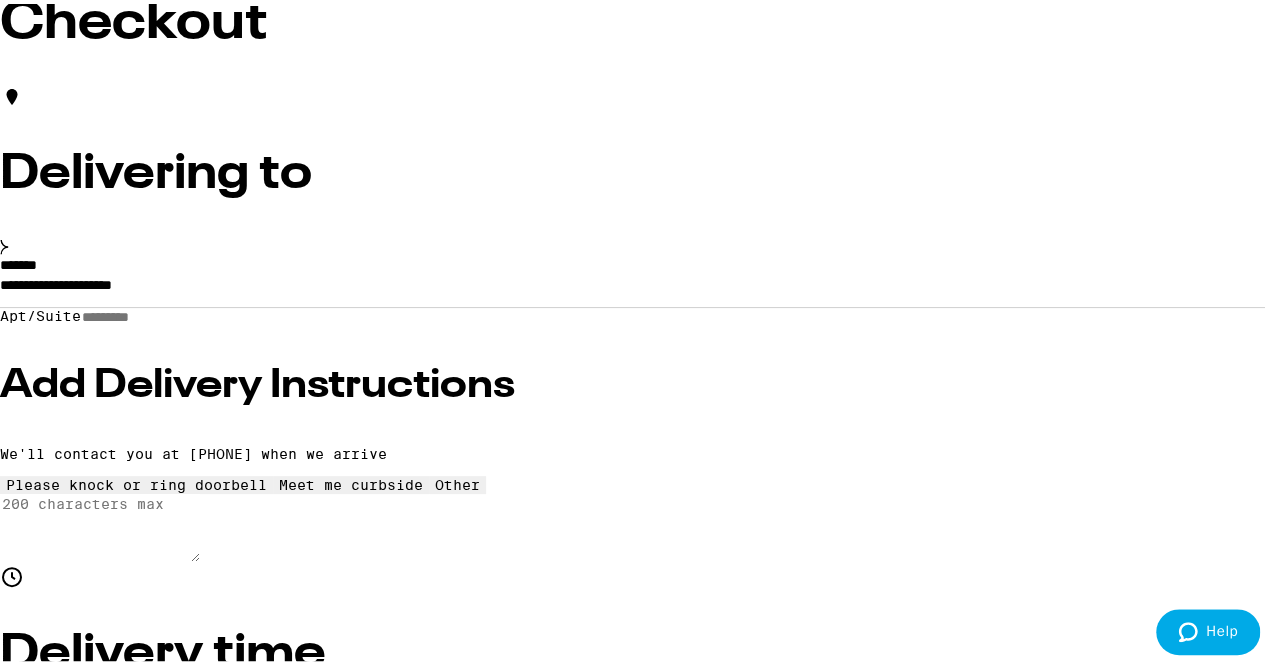 click on "$ 20" at bounding box center [640, 9690] 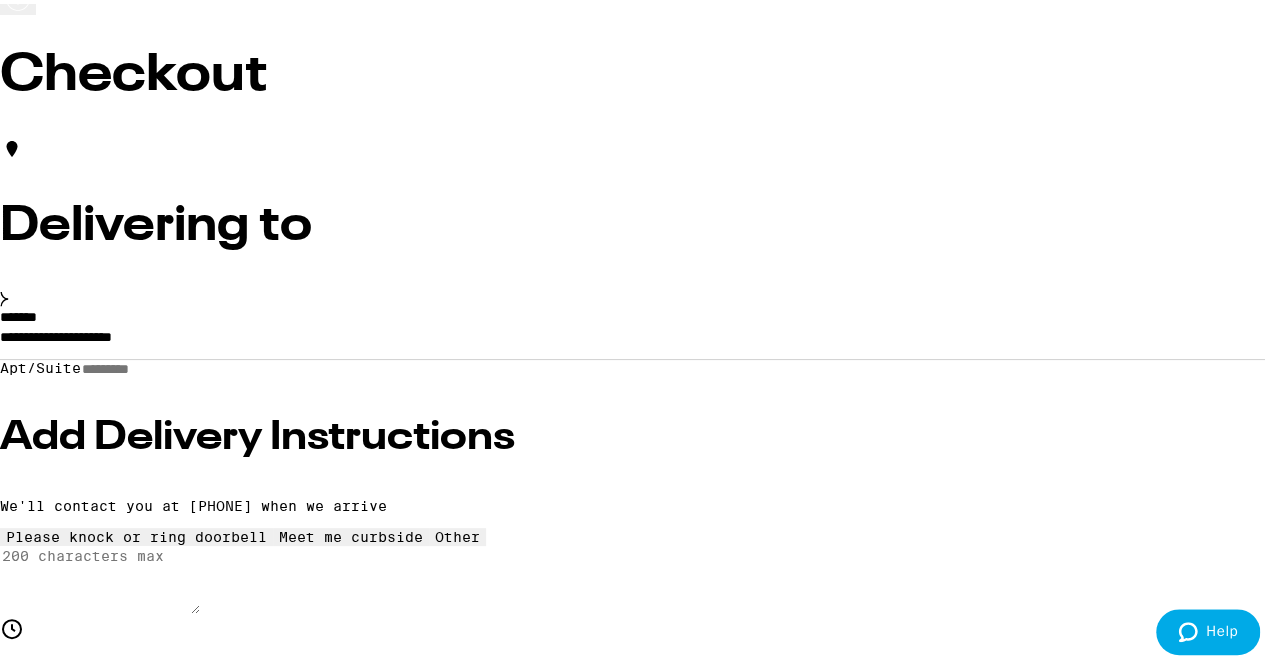scroll, scrollTop: 95, scrollLeft: 0, axis: vertical 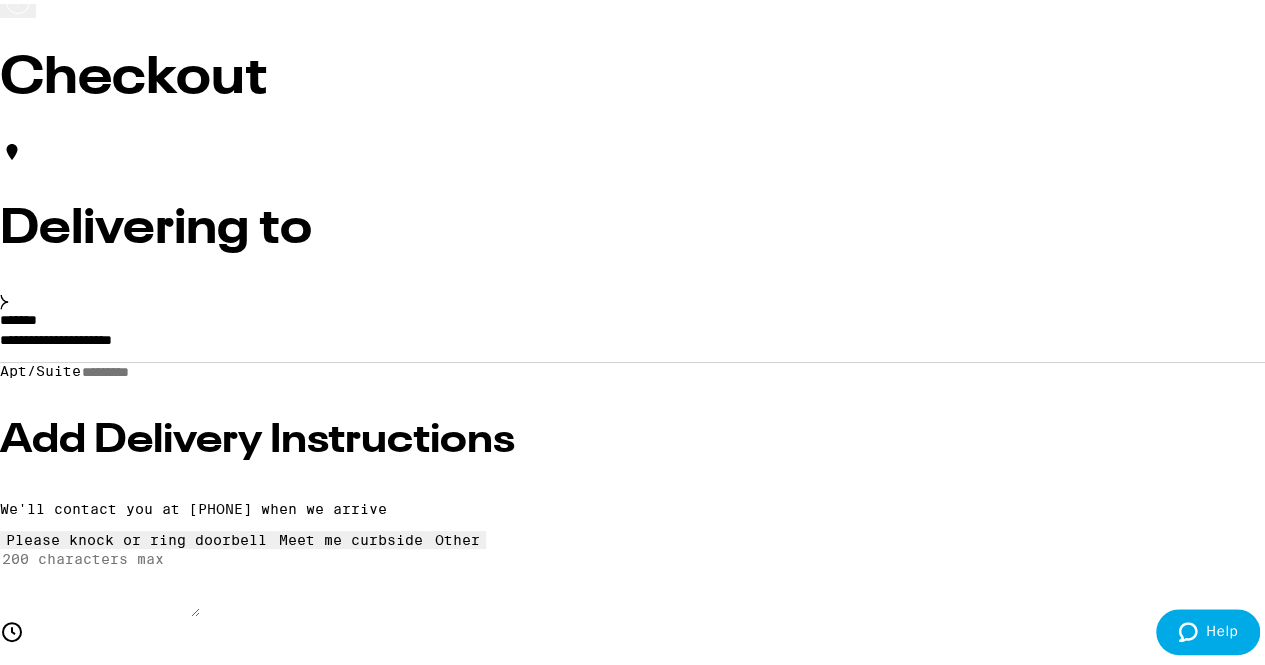 click on "**********" at bounding box center [640, 341] 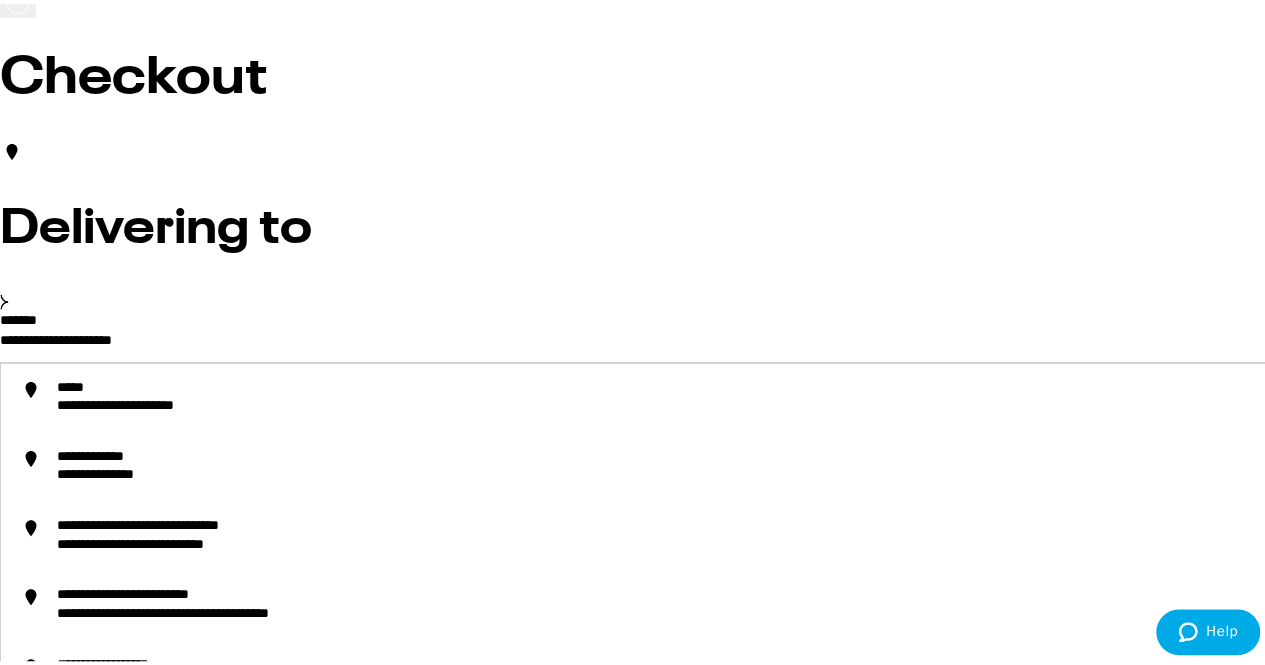 drag, startPoint x: 327, startPoint y: 355, endPoint x: 0, endPoint y: 360, distance: 327.03824 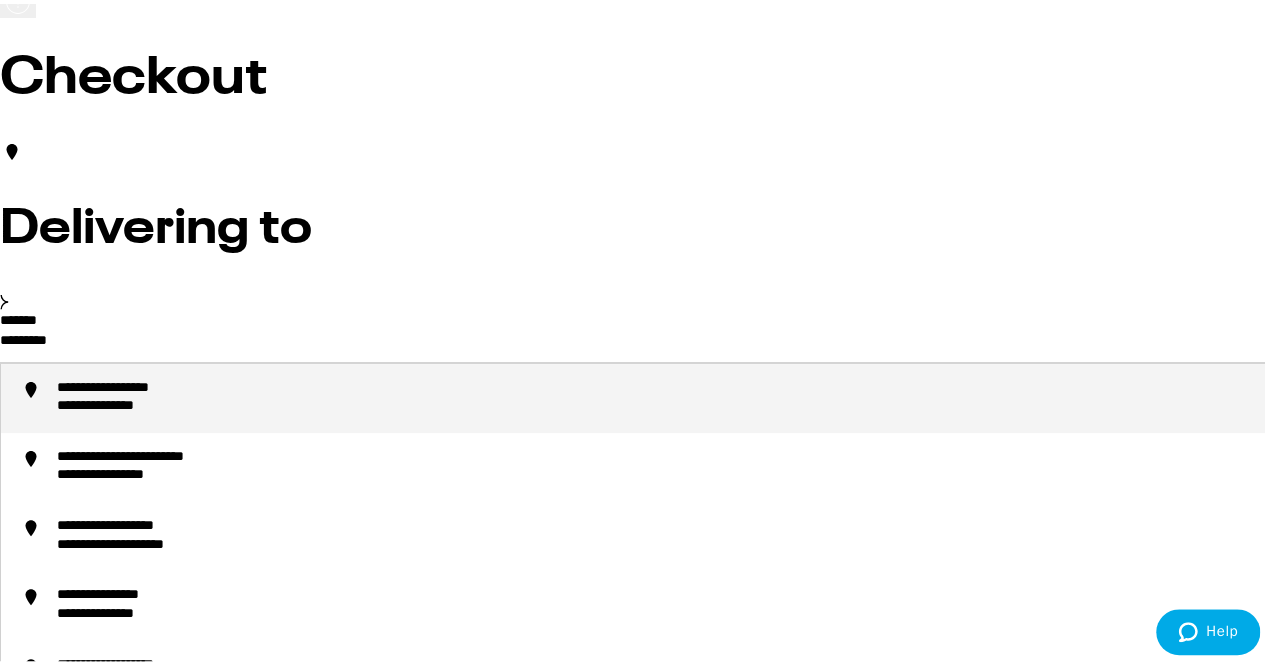 type on "*********" 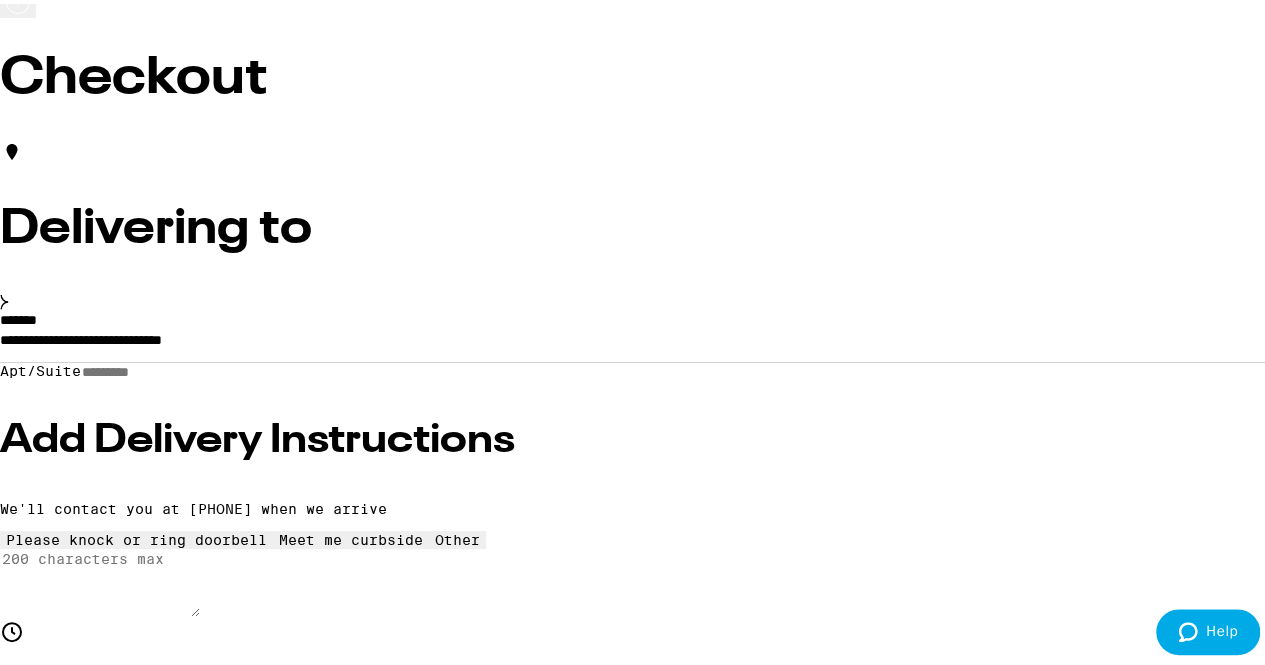 scroll, scrollTop: 31, scrollLeft: 0, axis: vertical 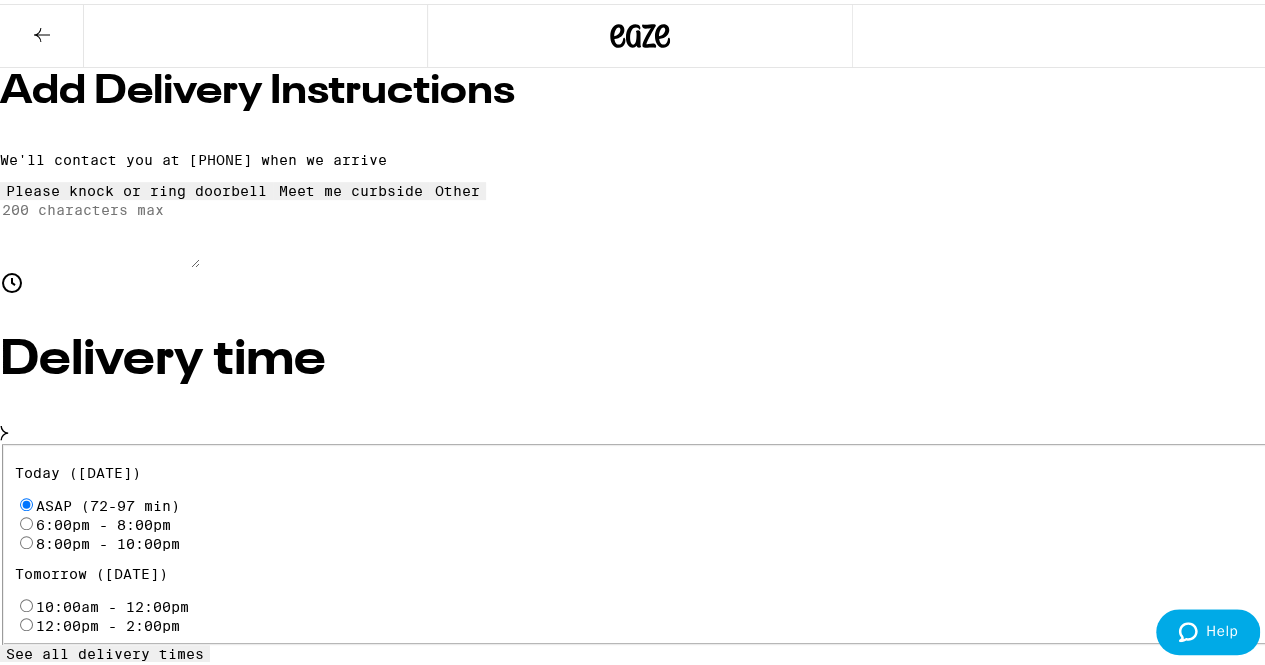 click on "Place Order" at bounding box center (55, 9604) 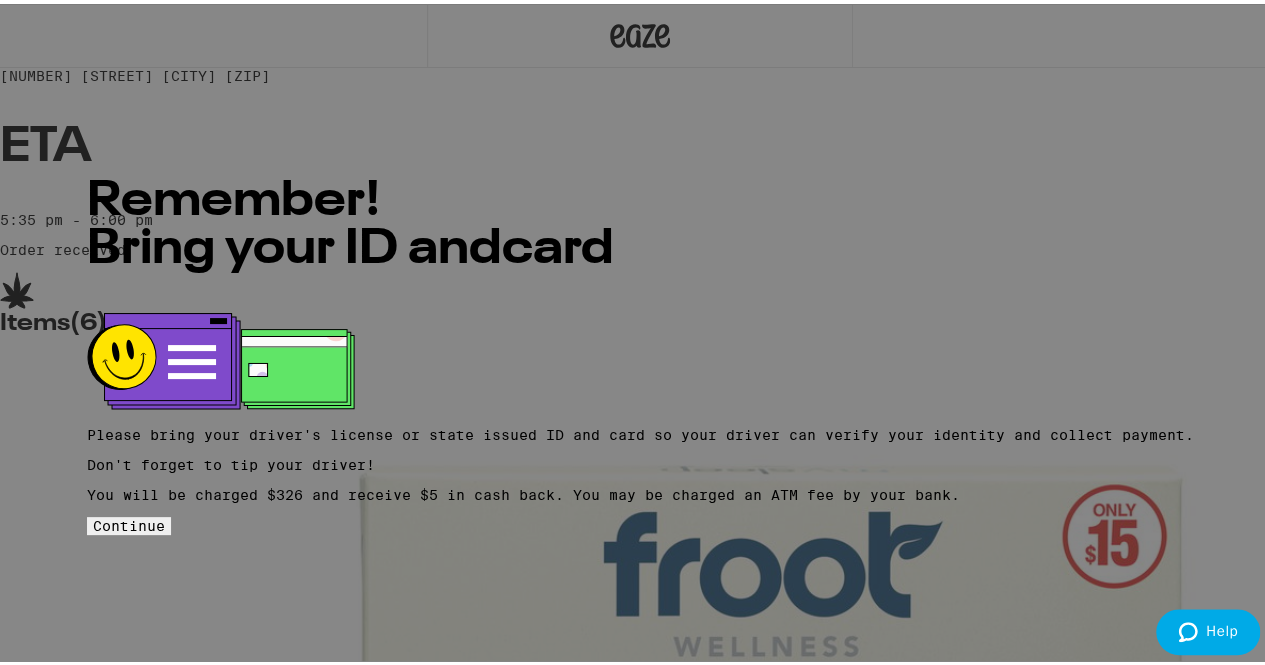 click on "Continue" at bounding box center (129, 522) 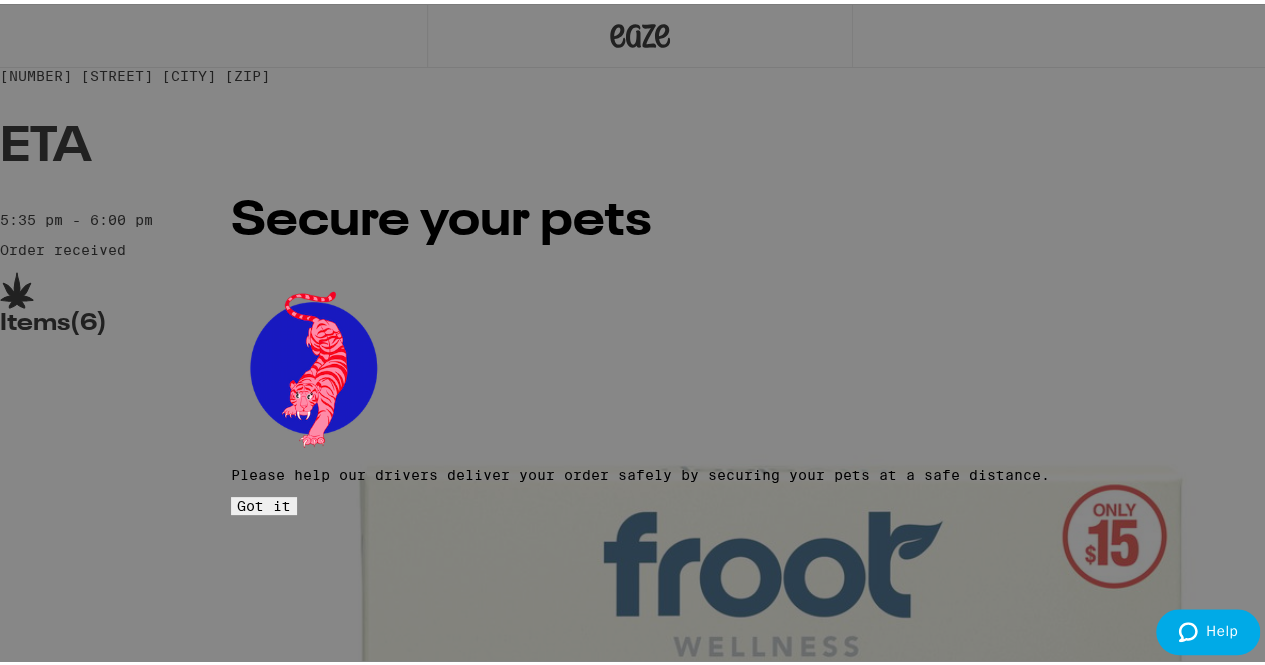 click on "Secure your pets Please help our drivers deliver your order safely by securing your pets at a safe distance. Got it" at bounding box center (640, 332) 